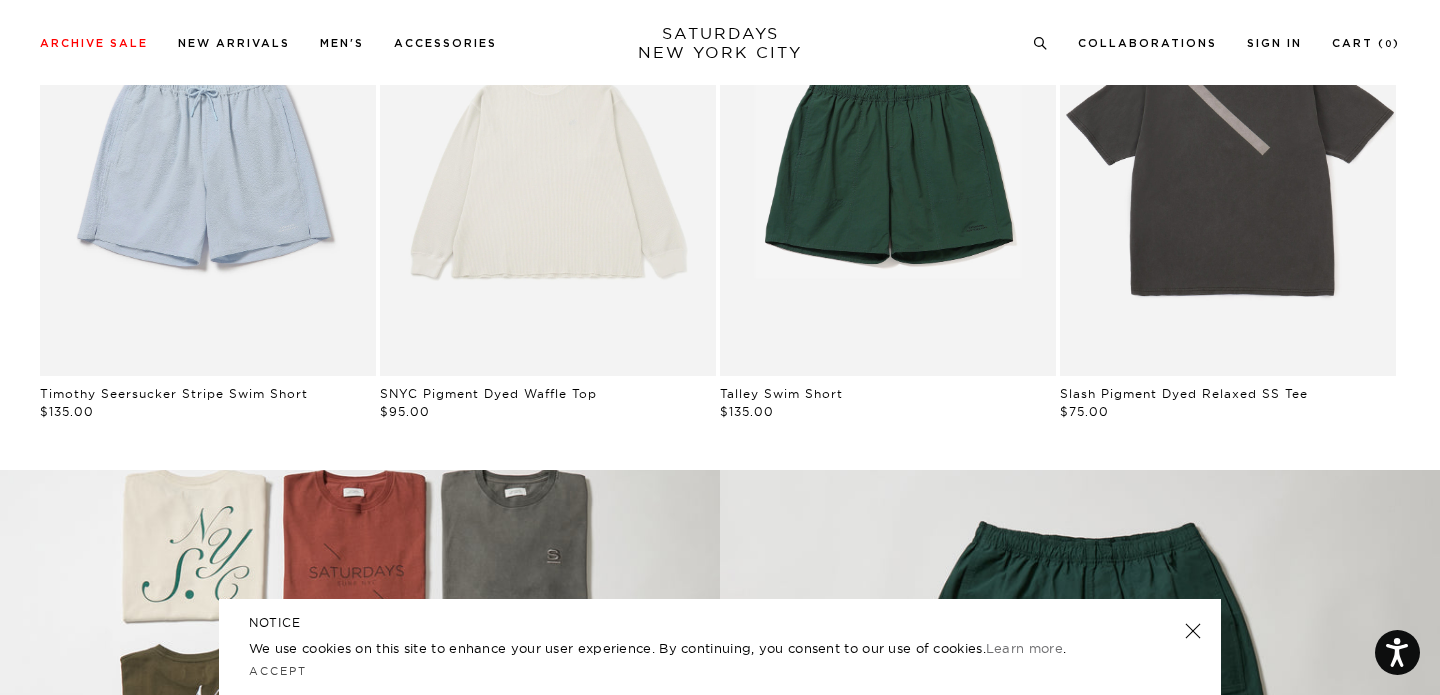 scroll, scrollTop: 1203, scrollLeft: 0, axis: vertical 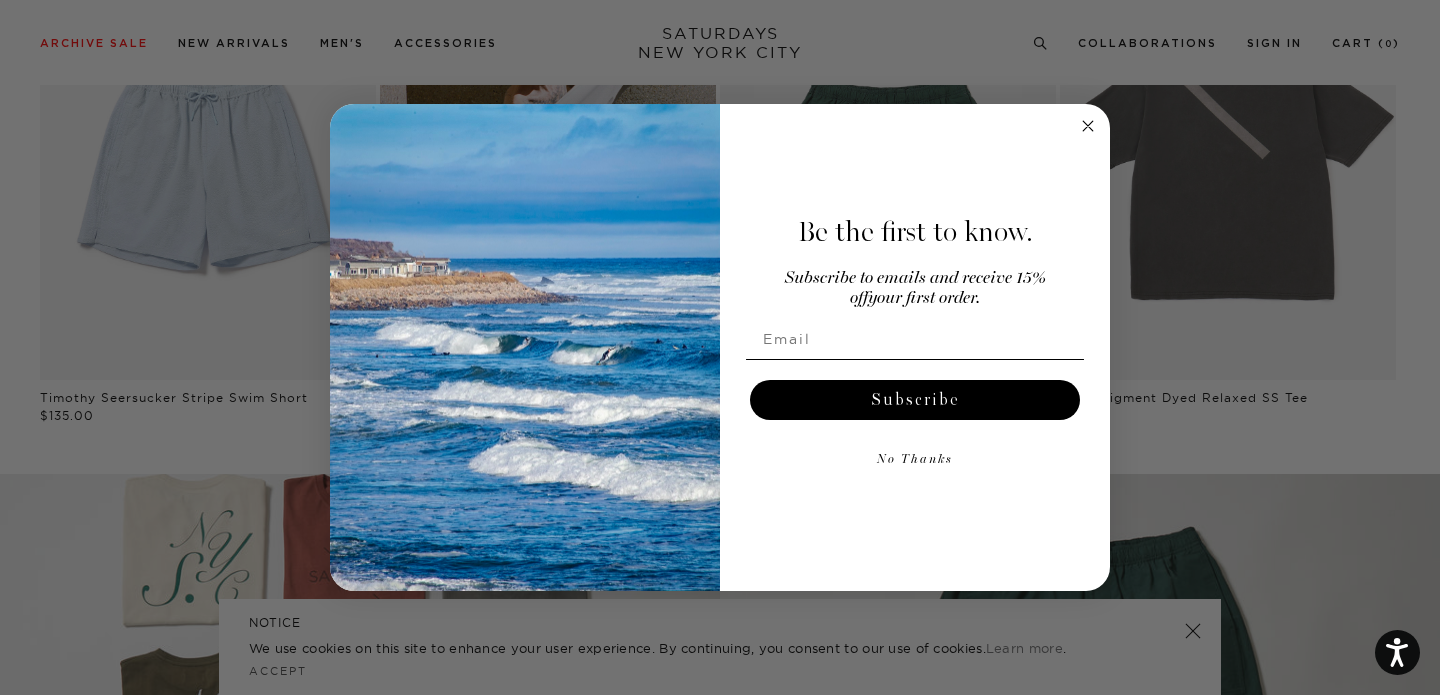 click 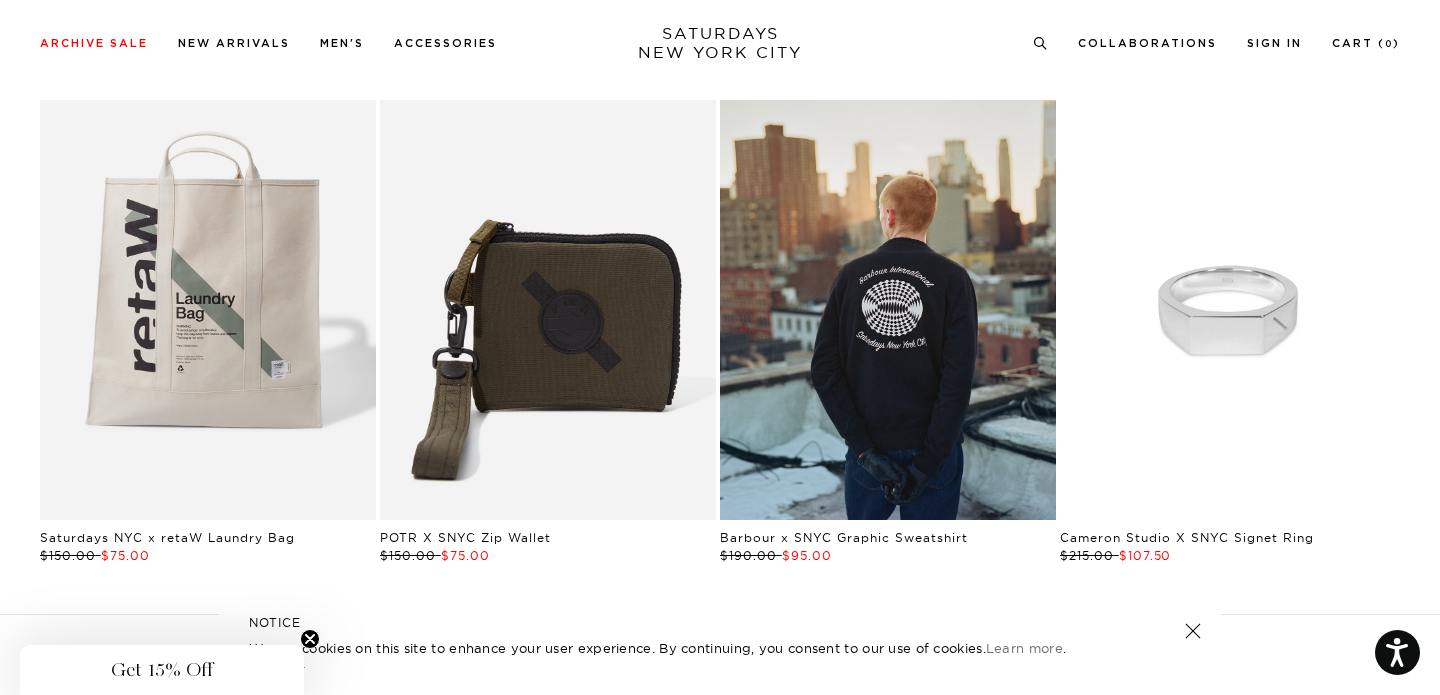 scroll, scrollTop: 3521, scrollLeft: 0, axis: vertical 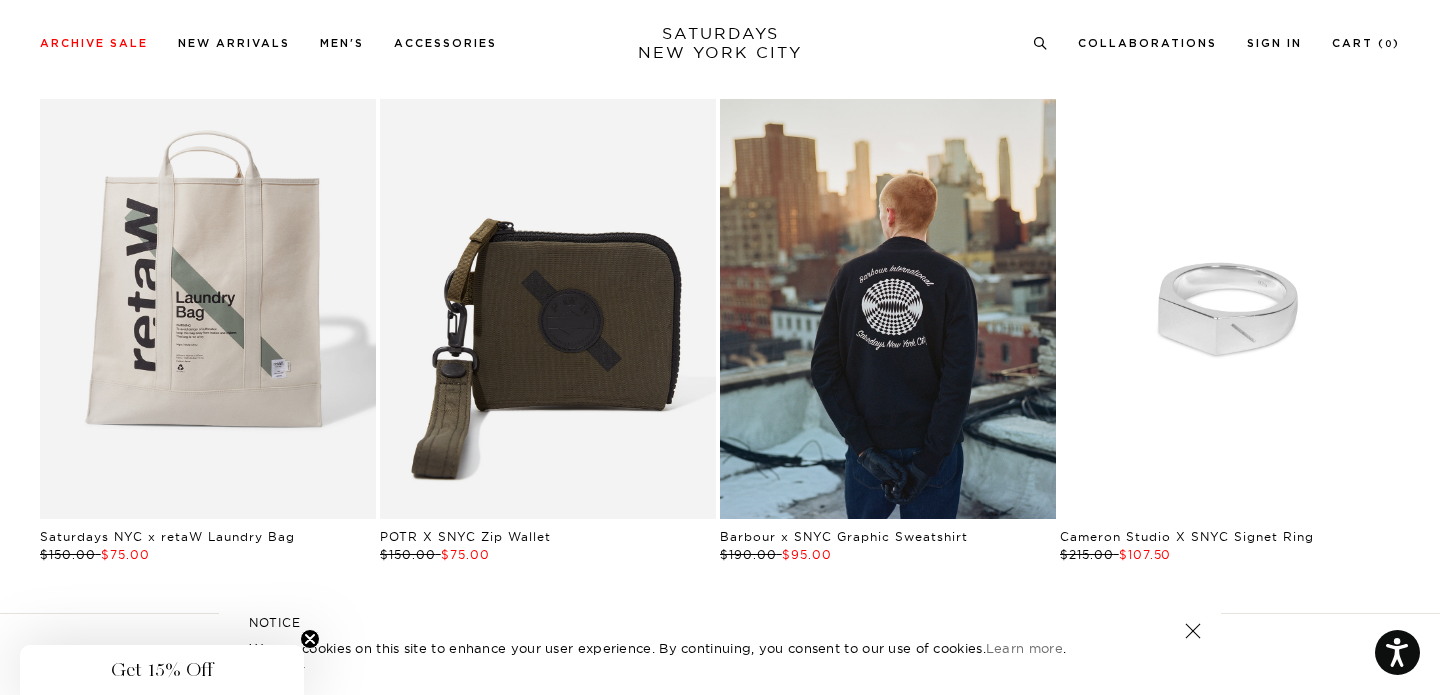 click at bounding box center (1228, 309) 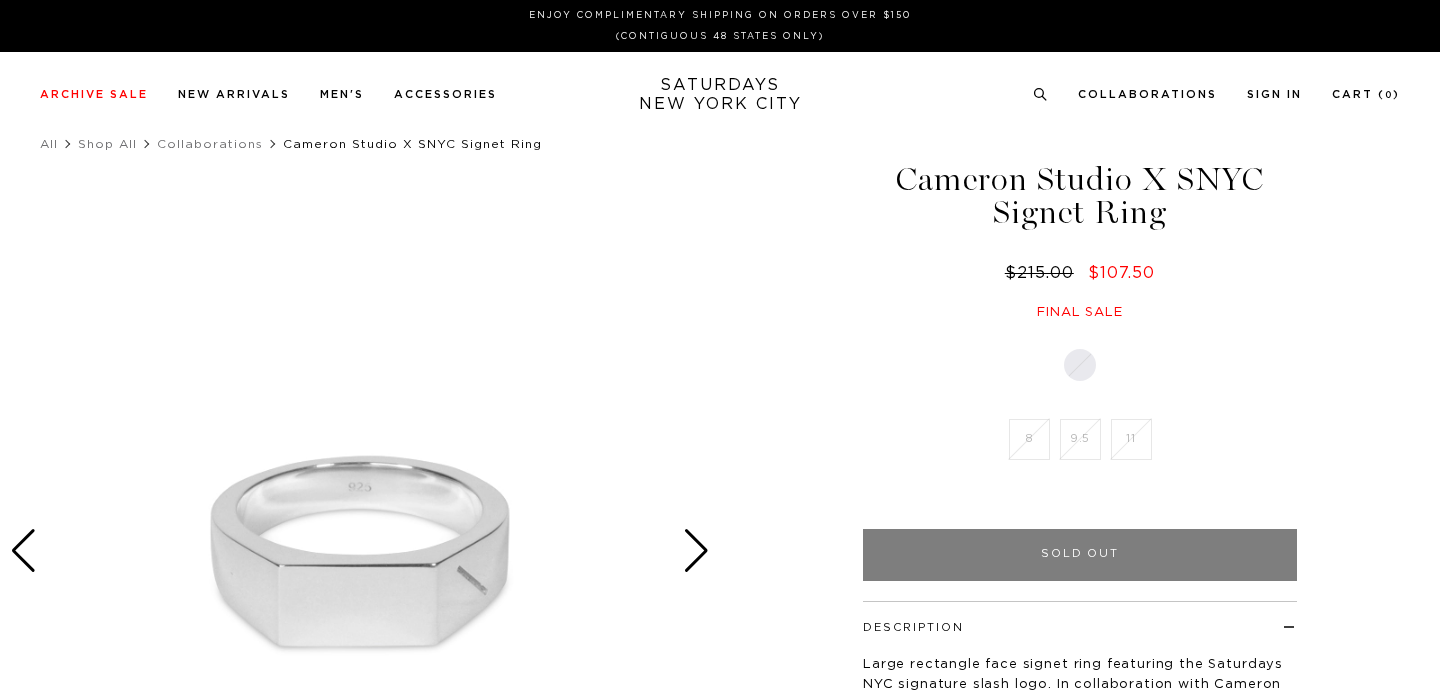 scroll, scrollTop: 0, scrollLeft: 0, axis: both 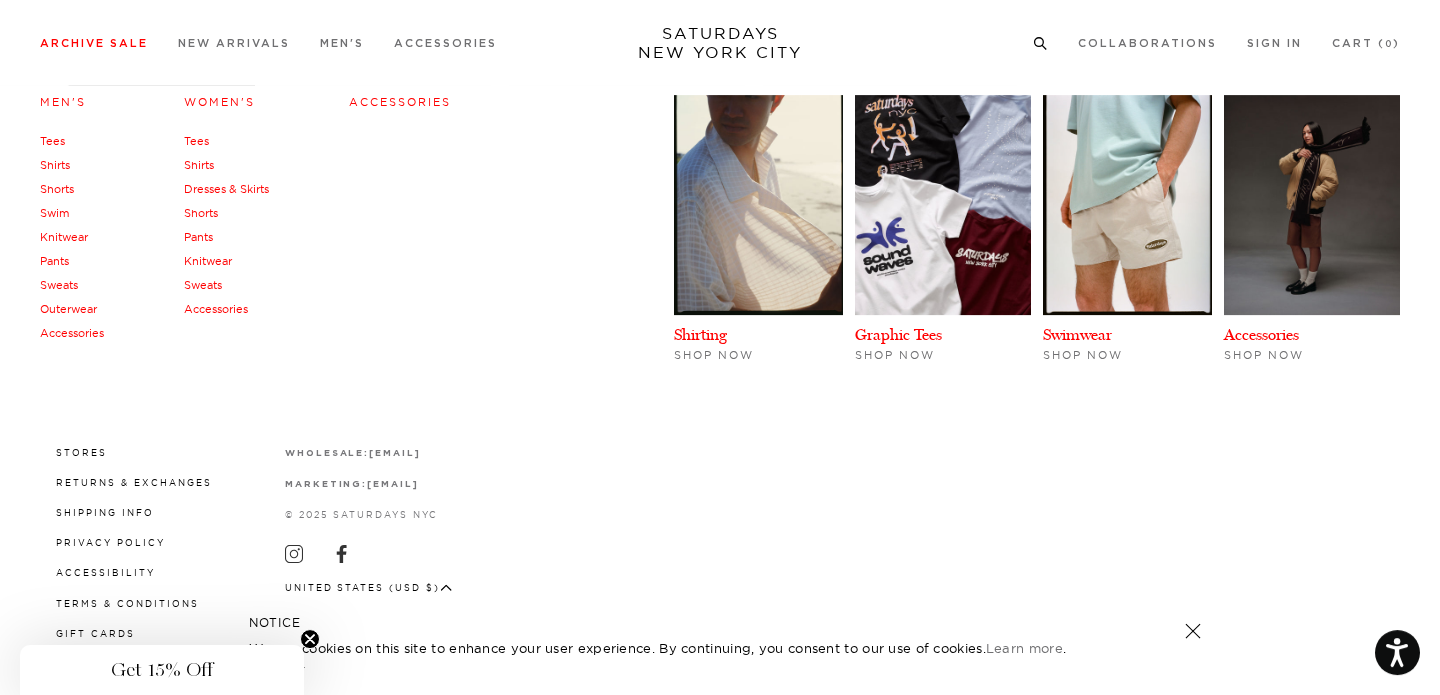 click on "Sweats" at bounding box center [59, 285] 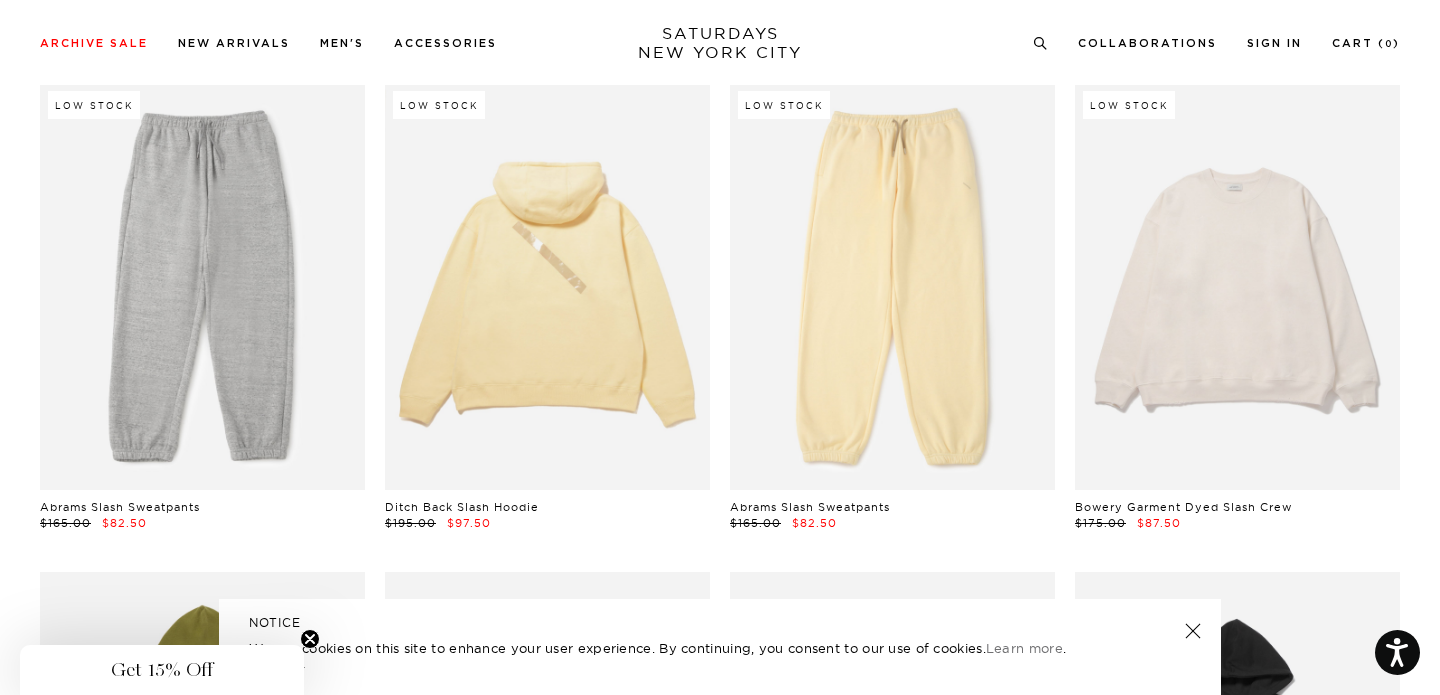scroll, scrollTop: 0, scrollLeft: 0, axis: both 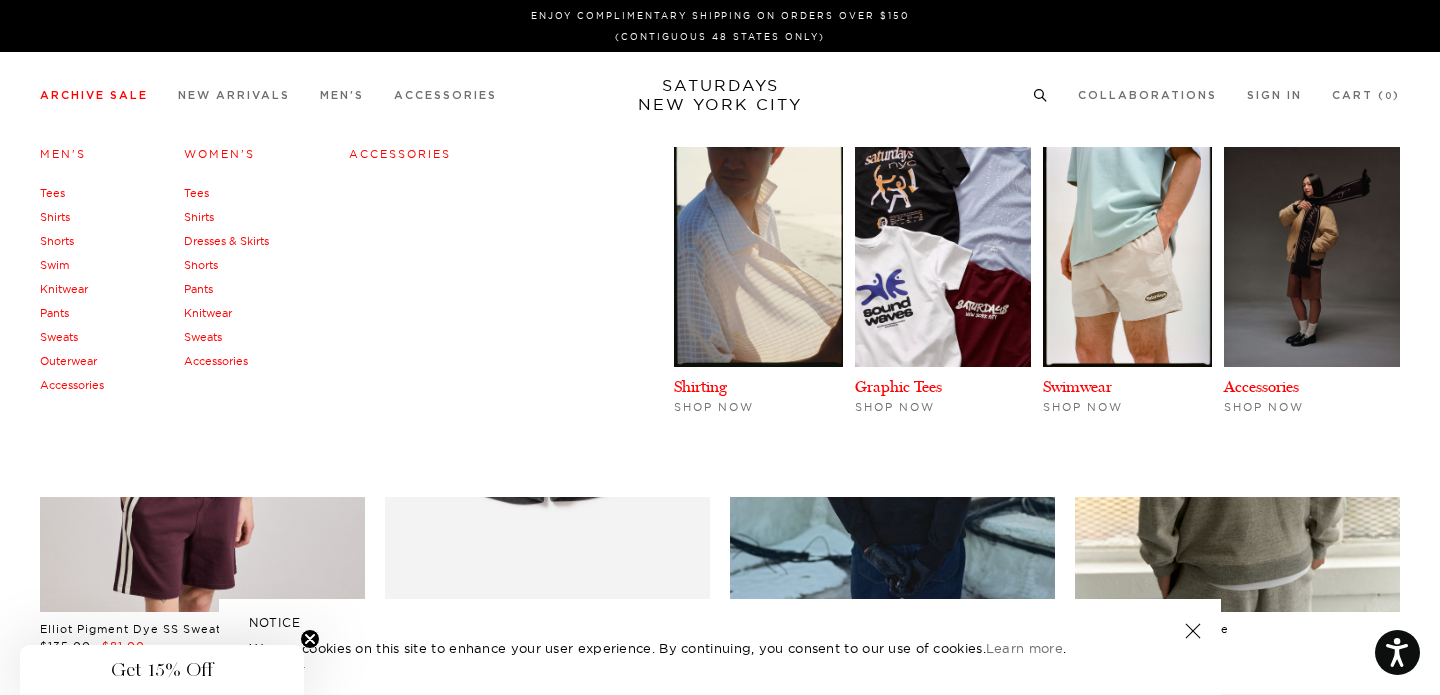 click on "Tees" at bounding box center (52, 193) 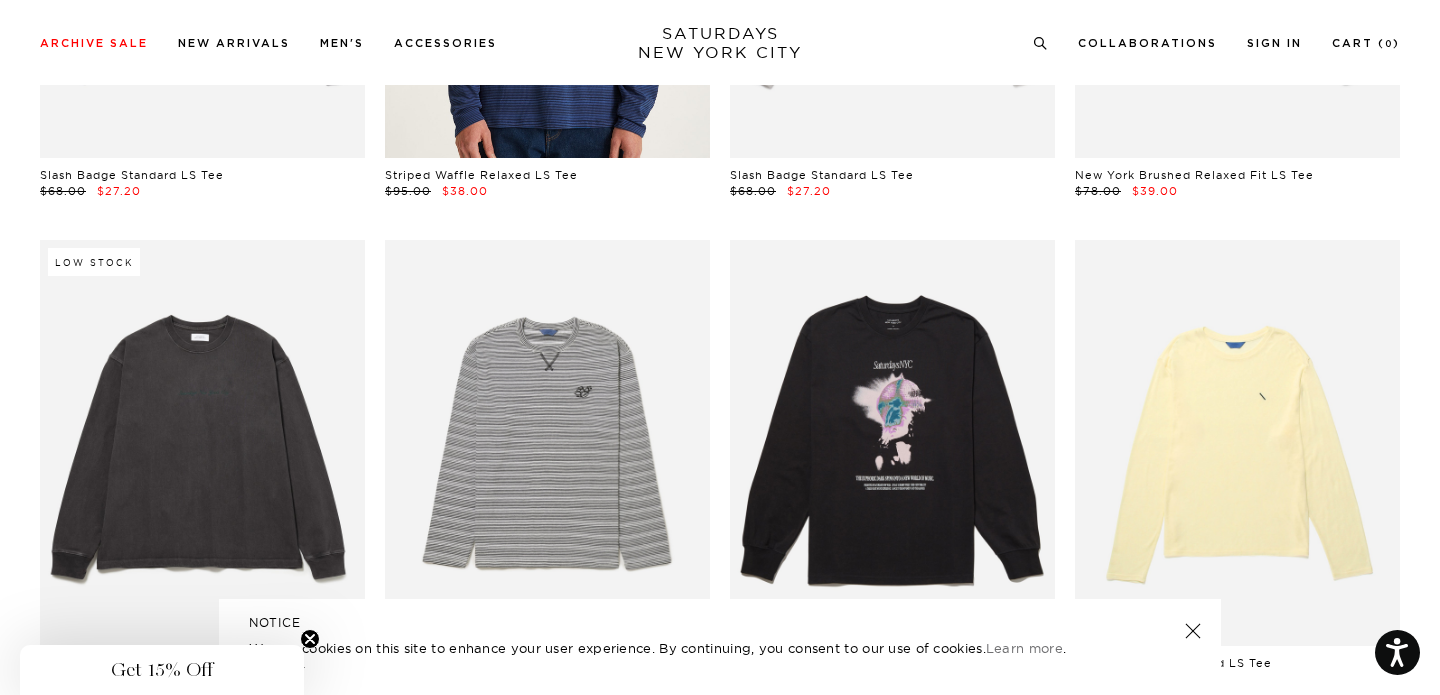 scroll, scrollTop: 5445, scrollLeft: 0, axis: vertical 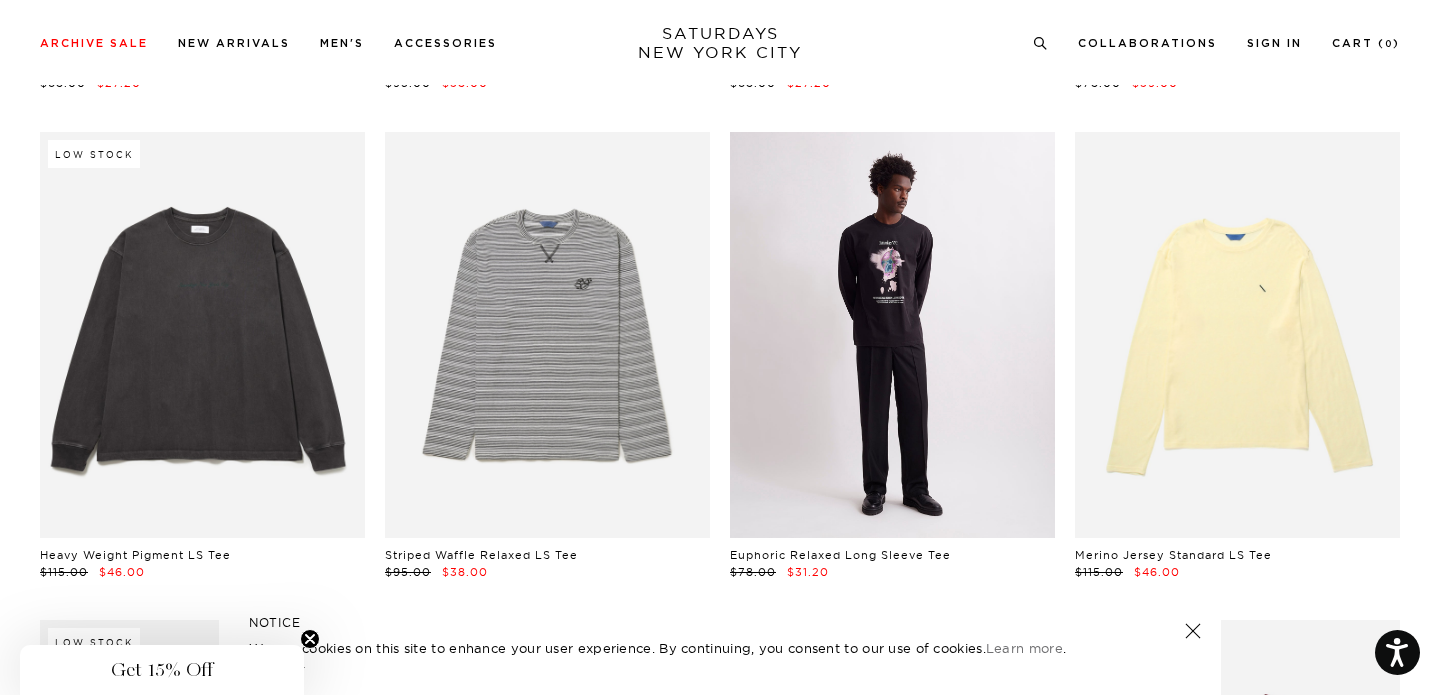 click at bounding box center (892, 335) 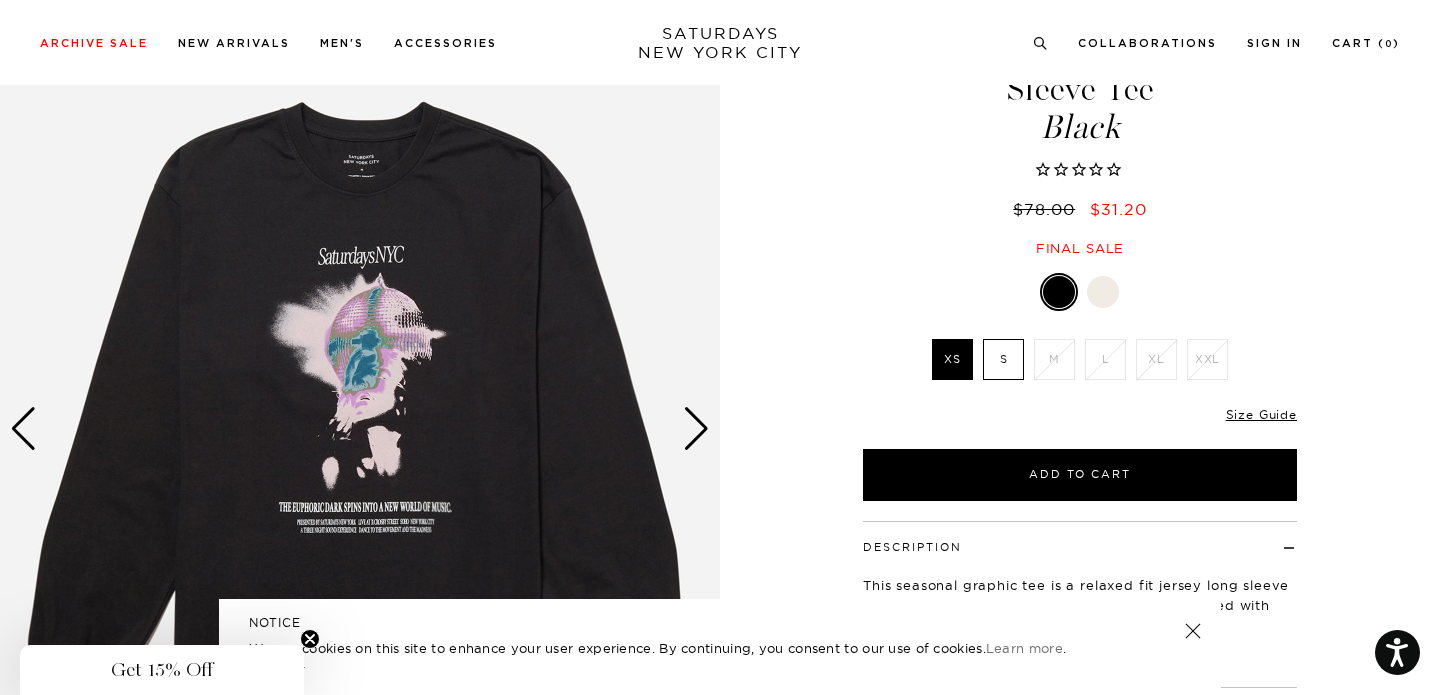 scroll, scrollTop: 123, scrollLeft: 0, axis: vertical 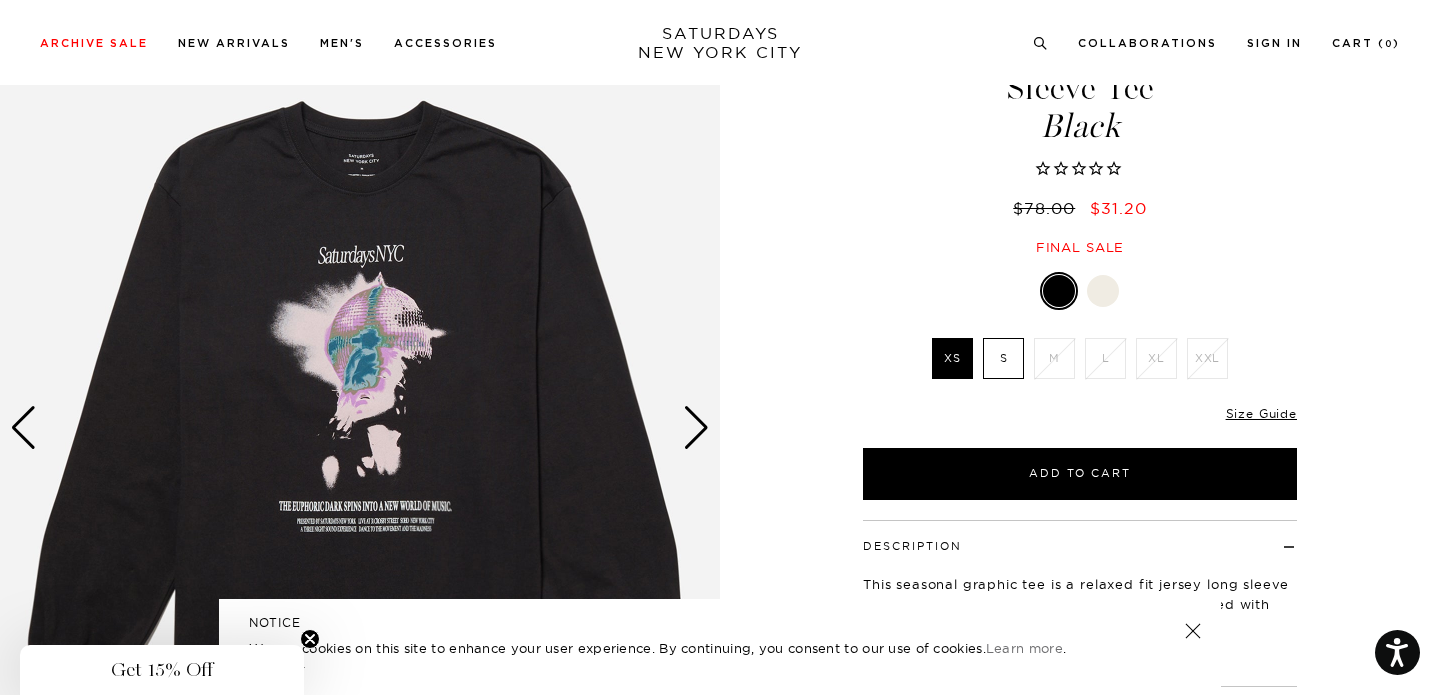 click at bounding box center [1103, 291] 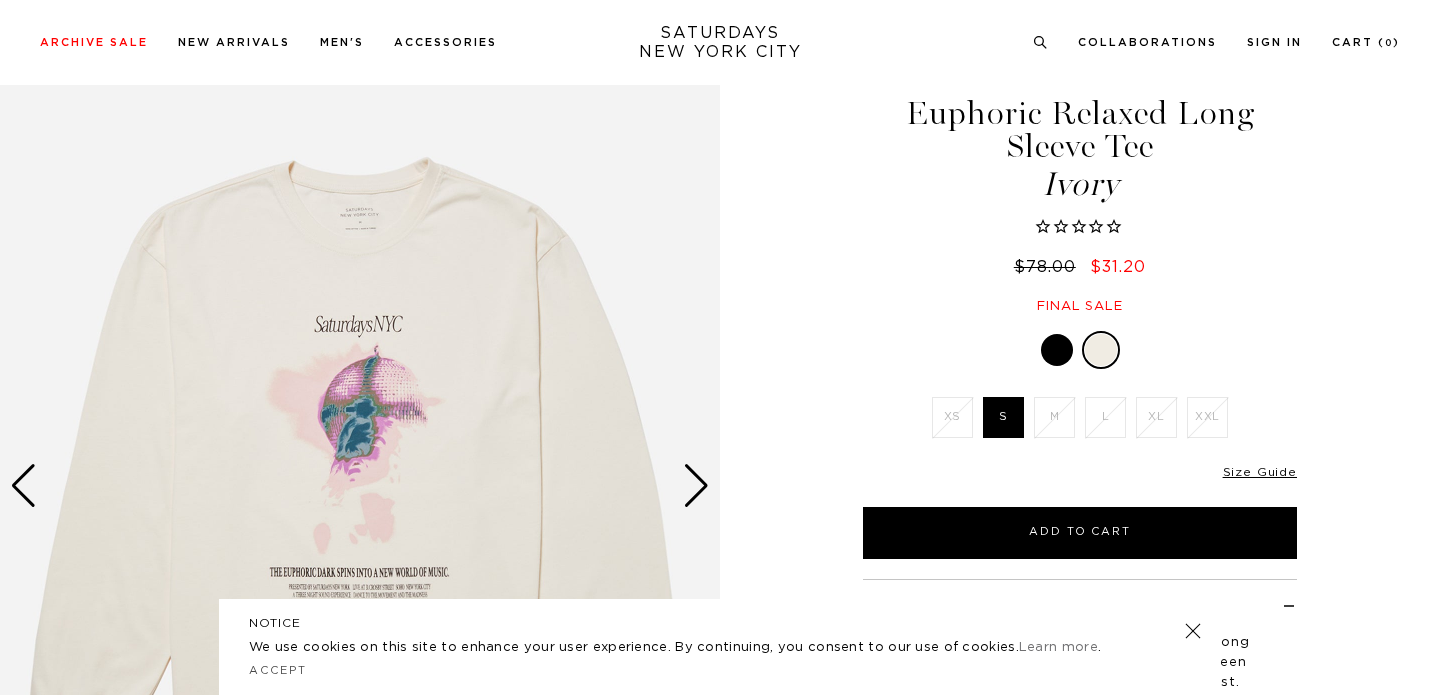 scroll, scrollTop: 251, scrollLeft: 0, axis: vertical 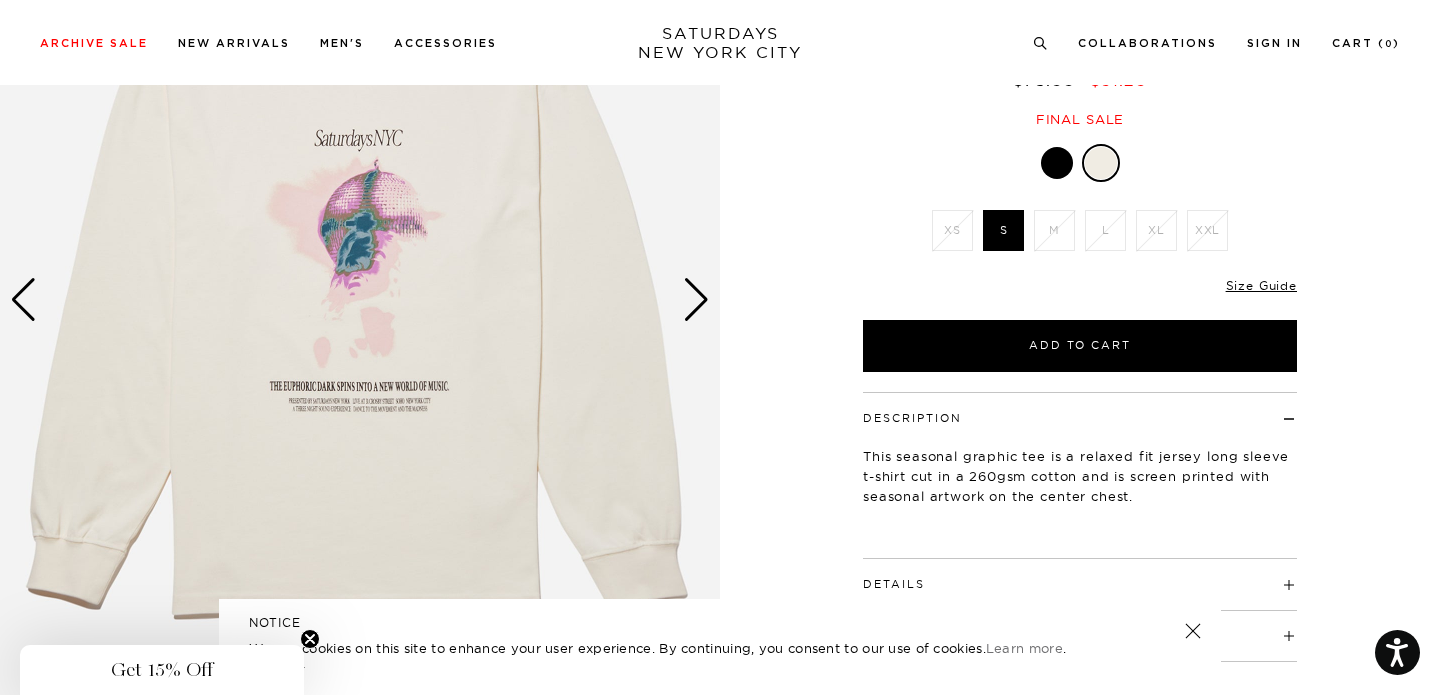 click at bounding box center [1057, 163] 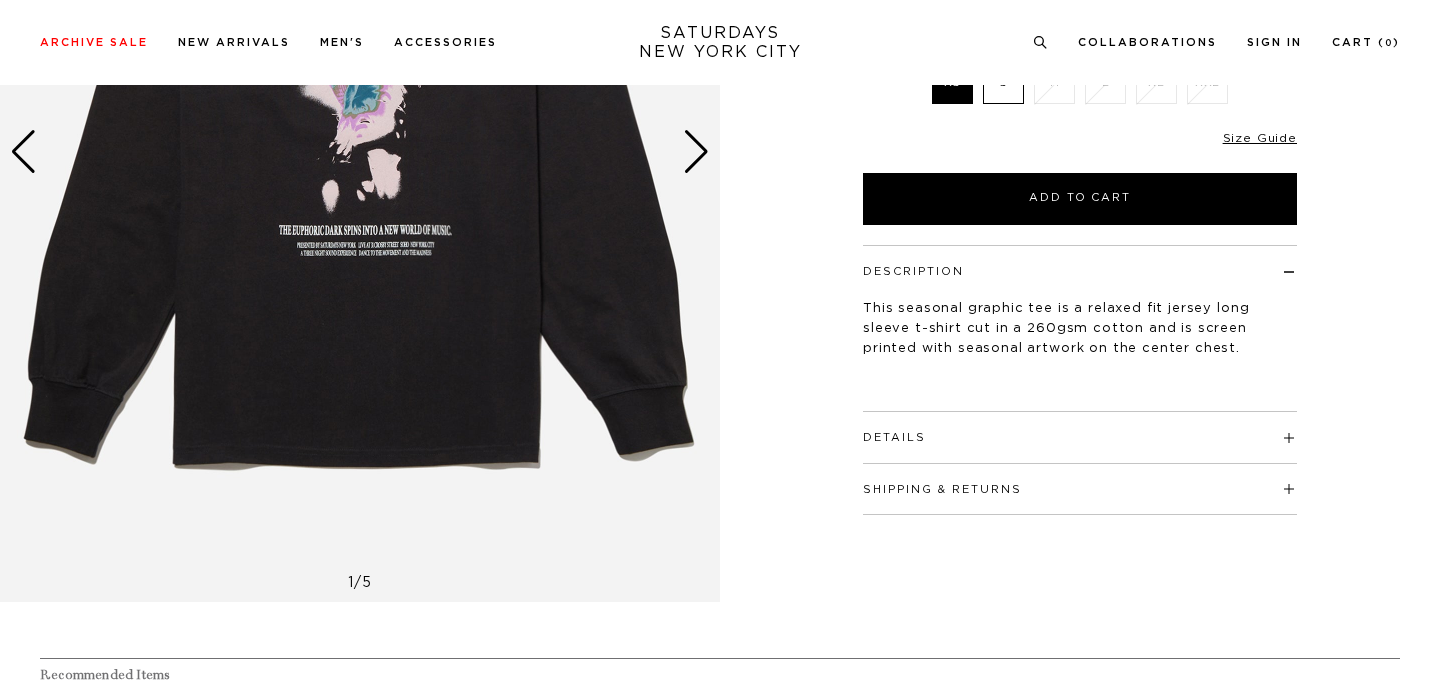 scroll, scrollTop: 410, scrollLeft: 0, axis: vertical 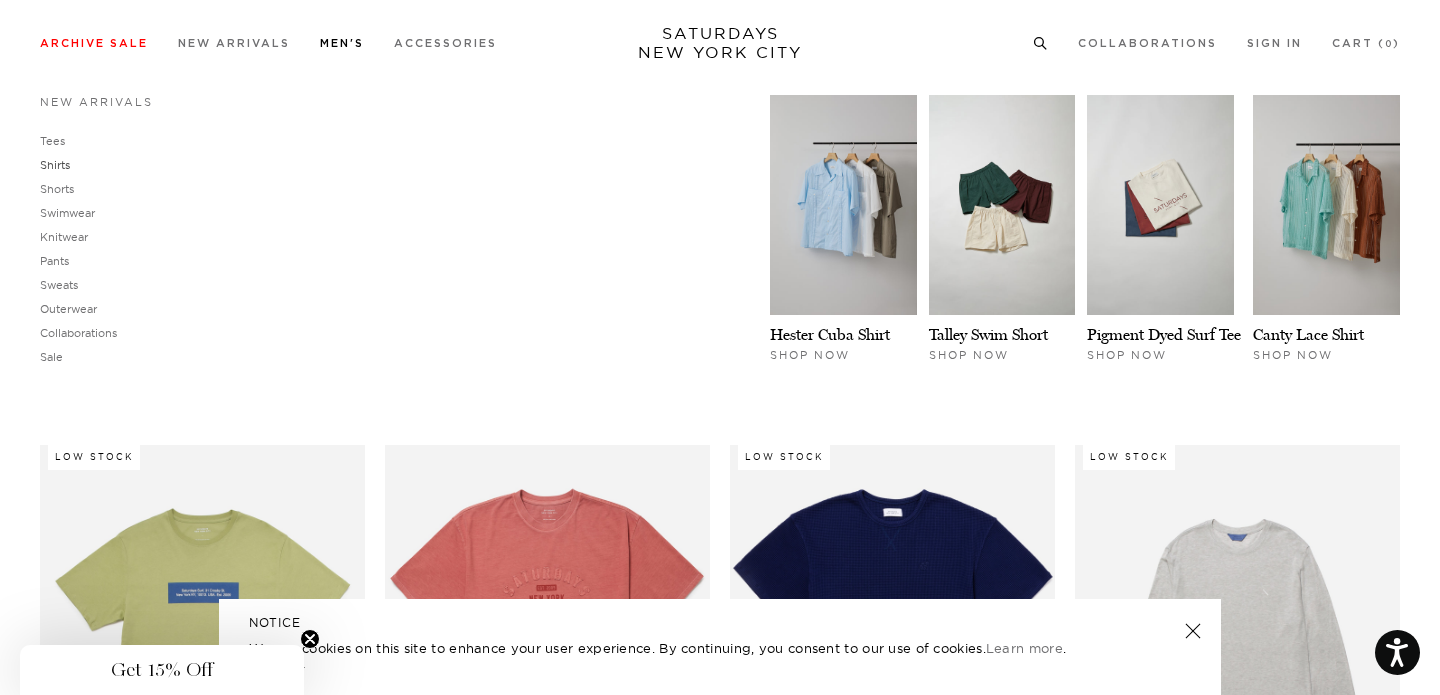 click on "Shirts" at bounding box center [55, 165] 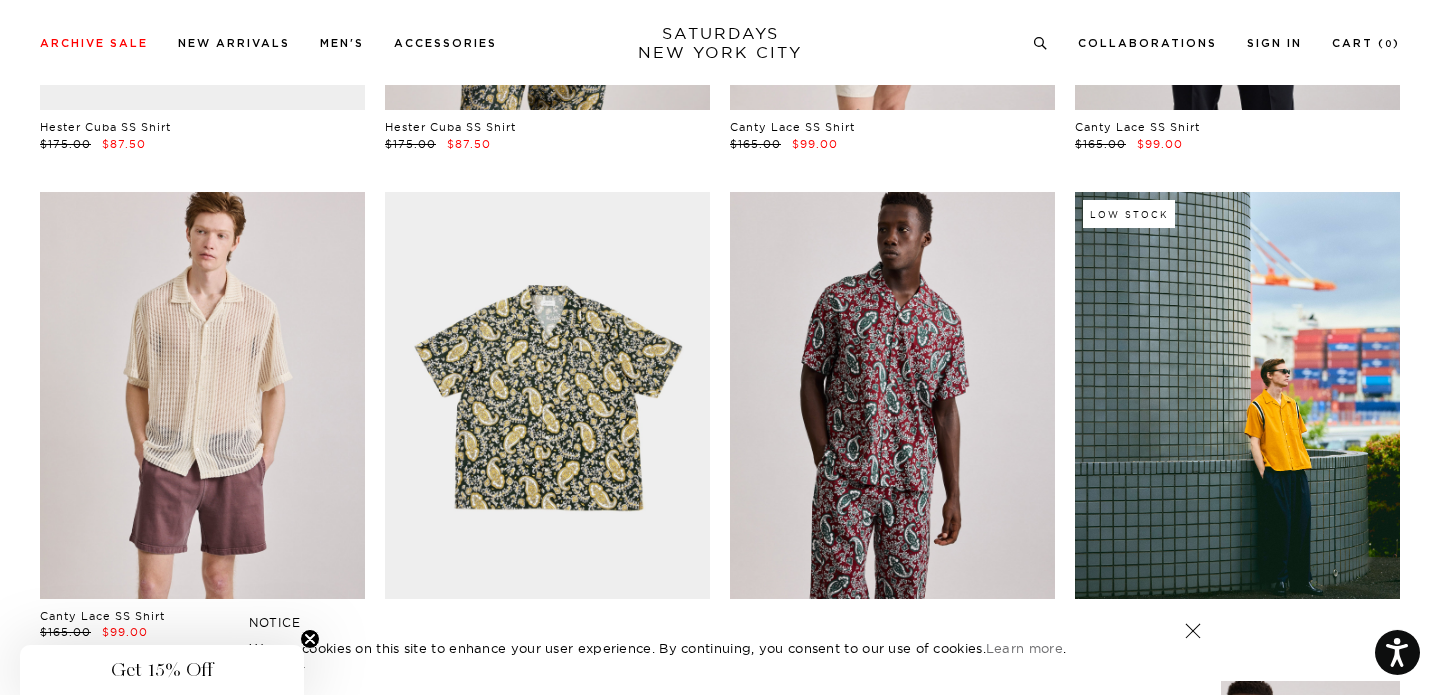 scroll, scrollTop: 0, scrollLeft: 0, axis: both 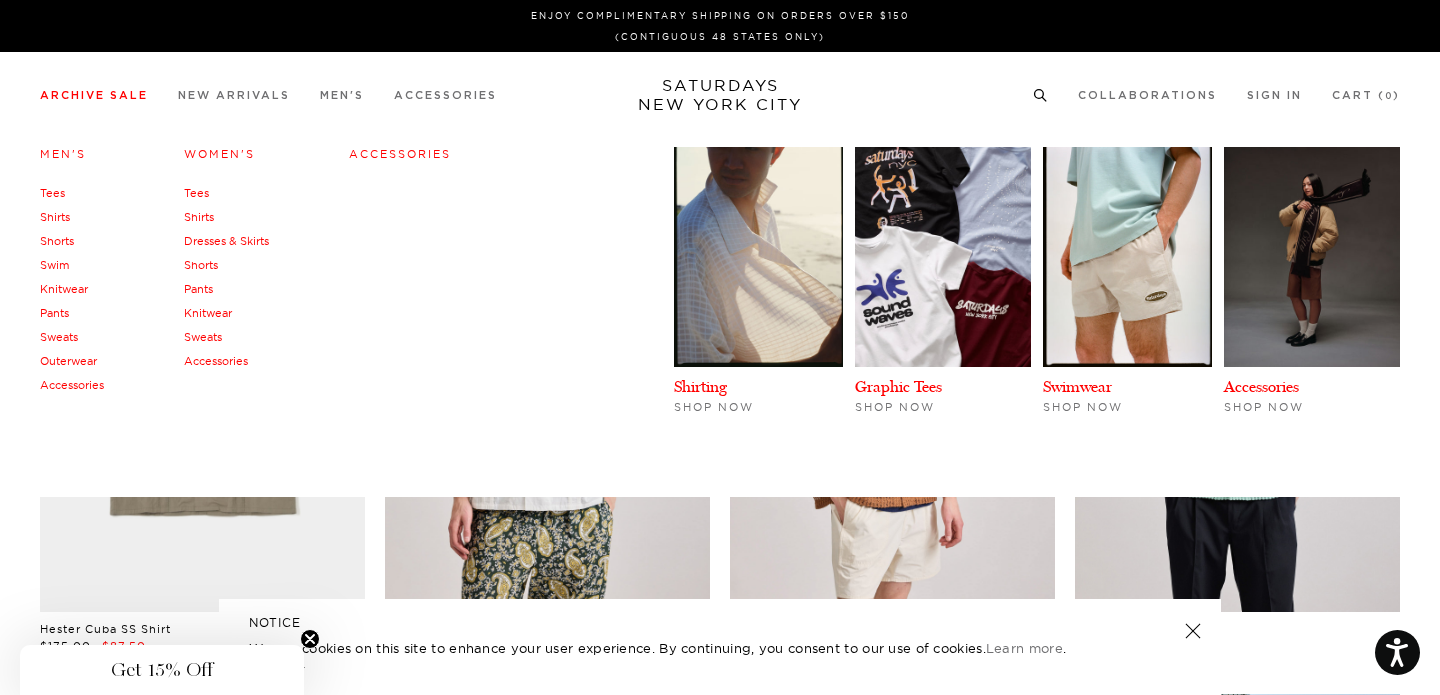 click on "Shirts" at bounding box center [55, 217] 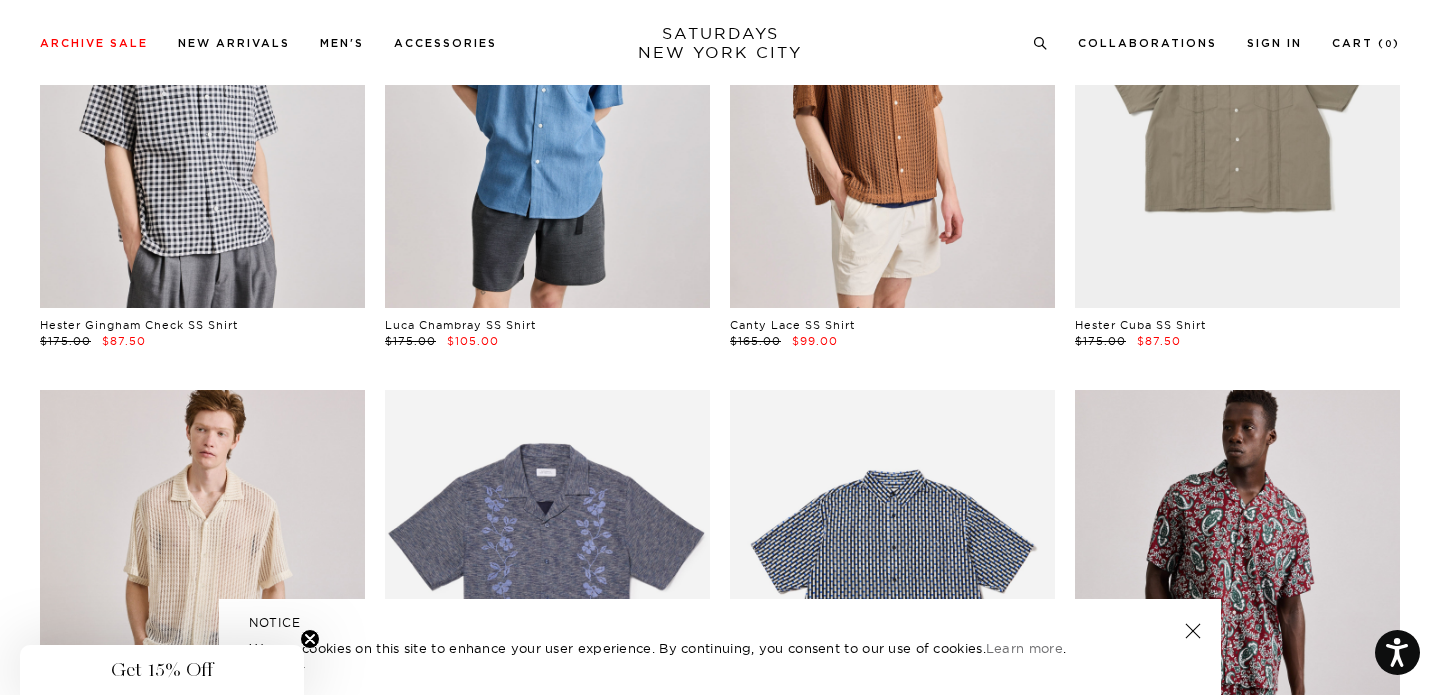 scroll, scrollTop: 1078, scrollLeft: 0, axis: vertical 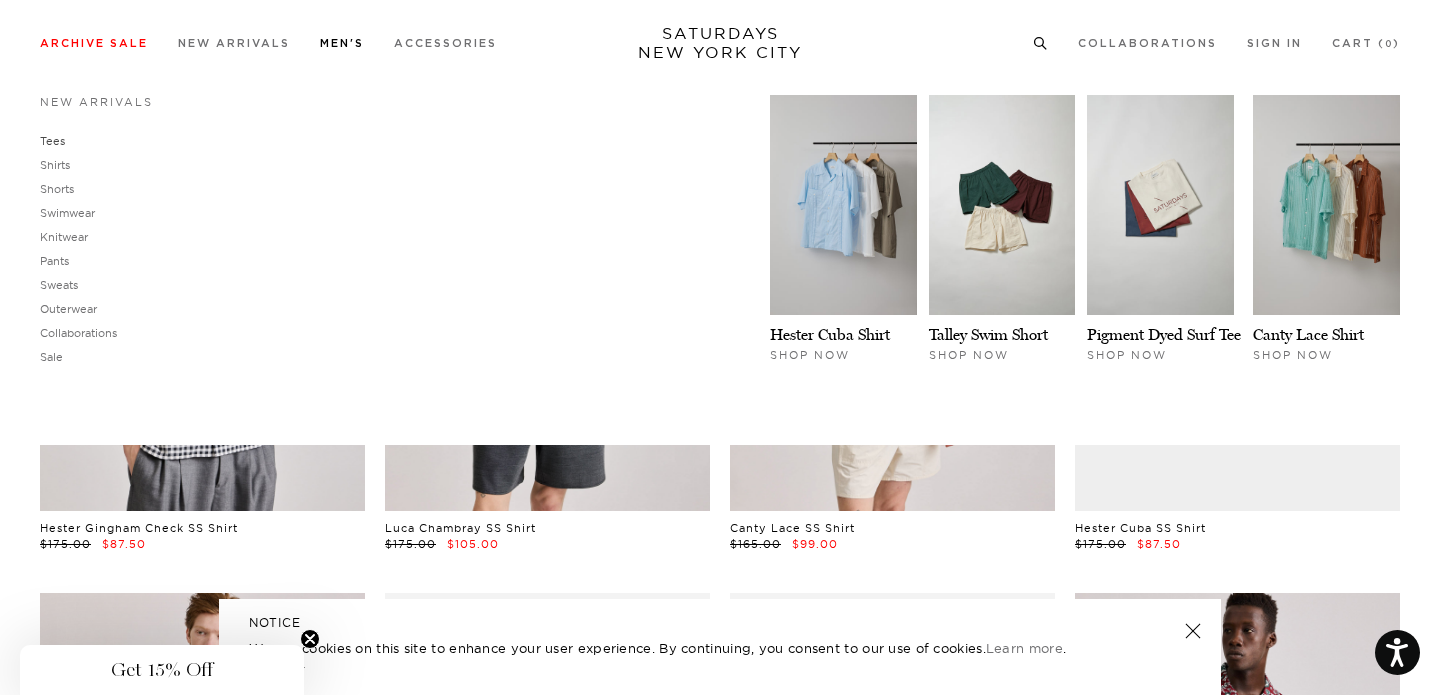 click on "Tees" at bounding box center [52, 141] 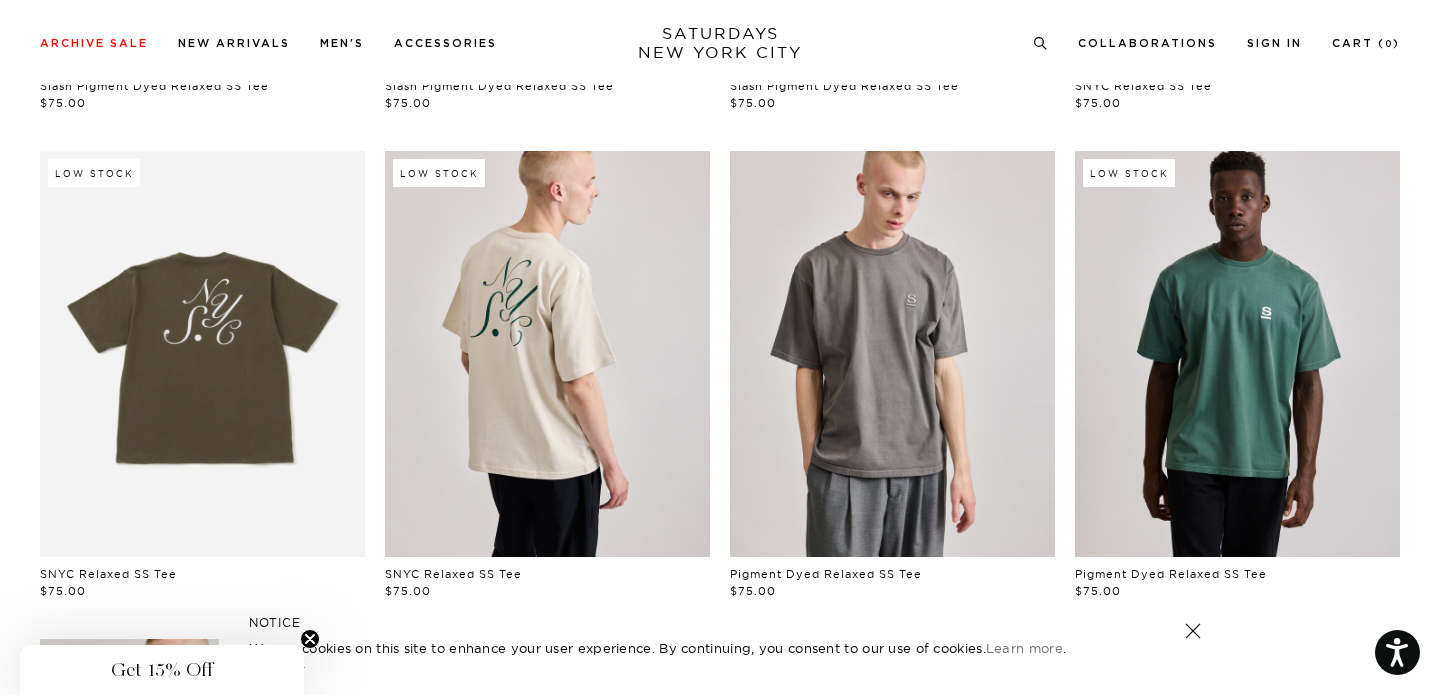 scroll, scrollTop: 0, scrollLeft: 0, axis: both 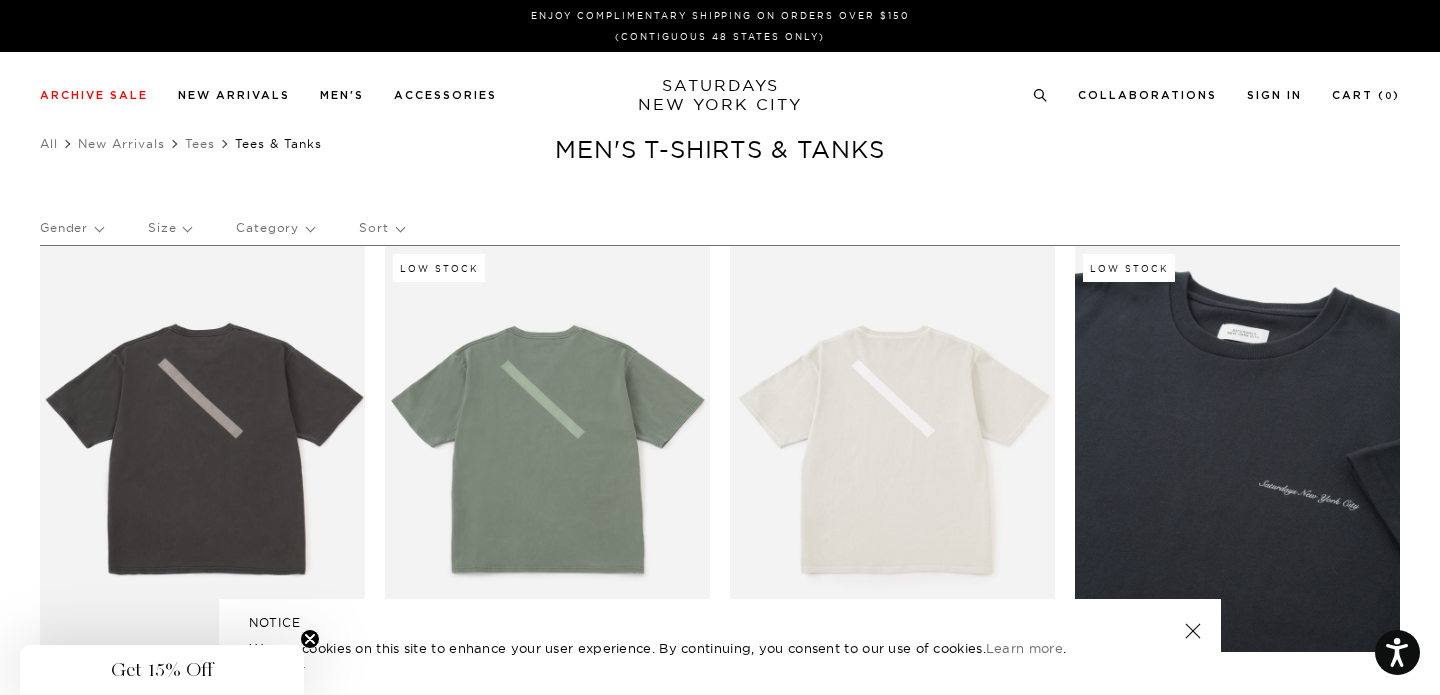 click on "SATURDAYS   NEW YORK CITY" at bounding box center [720, 95] 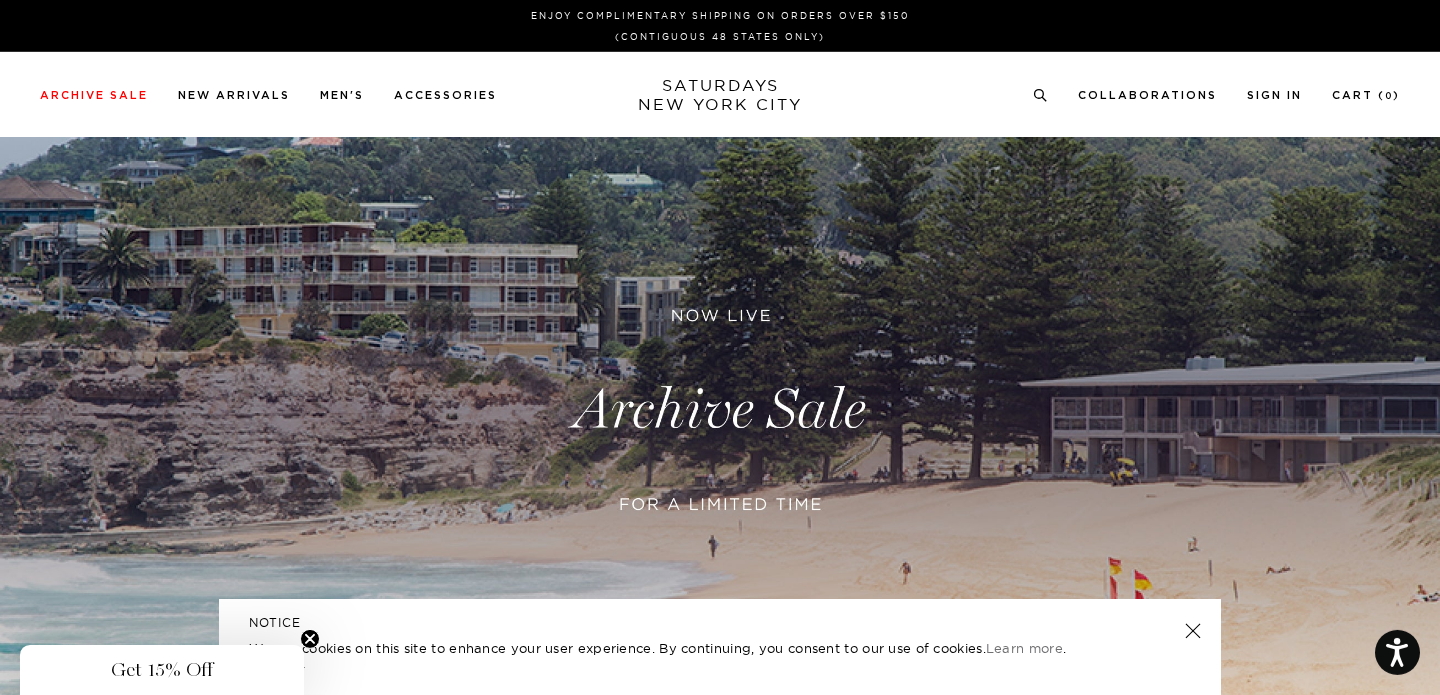 scroll, scrollTop: 0, scrollLeft: 0, axis: both 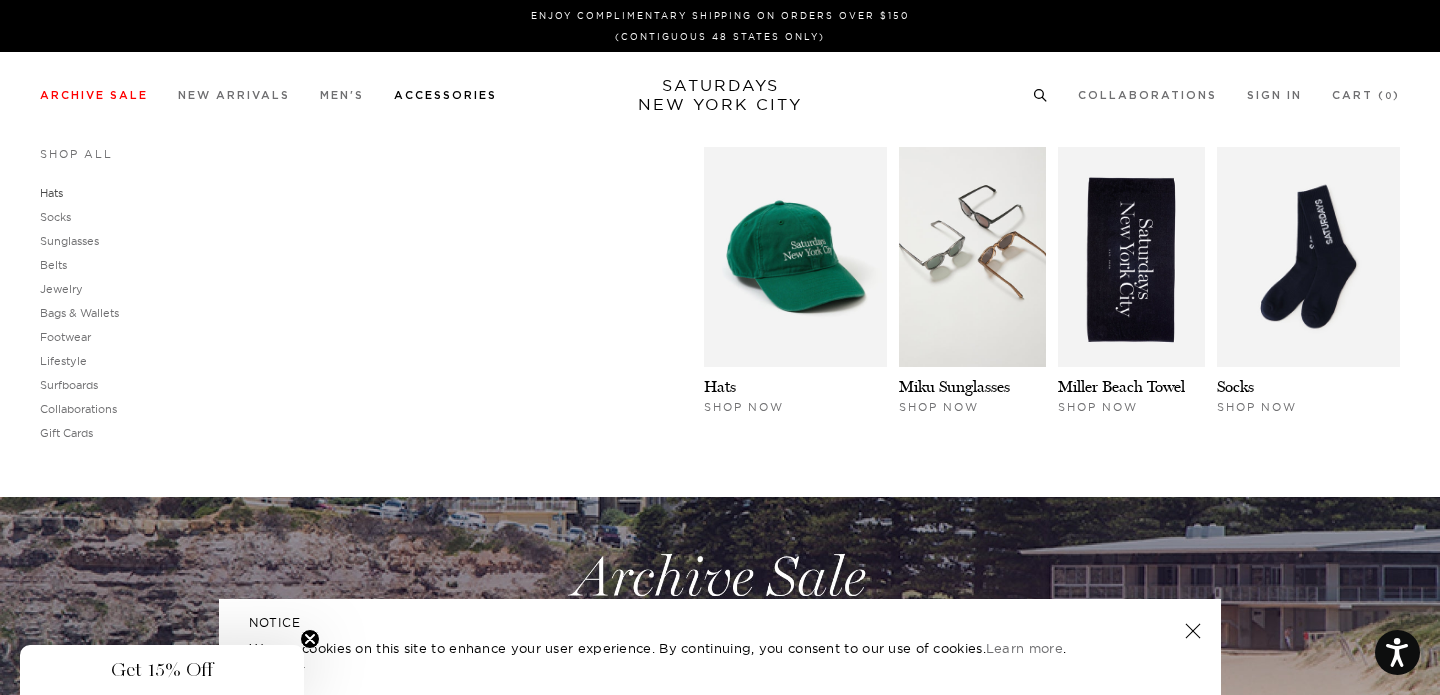 click on "Hats" at bounding box center (51, 193) 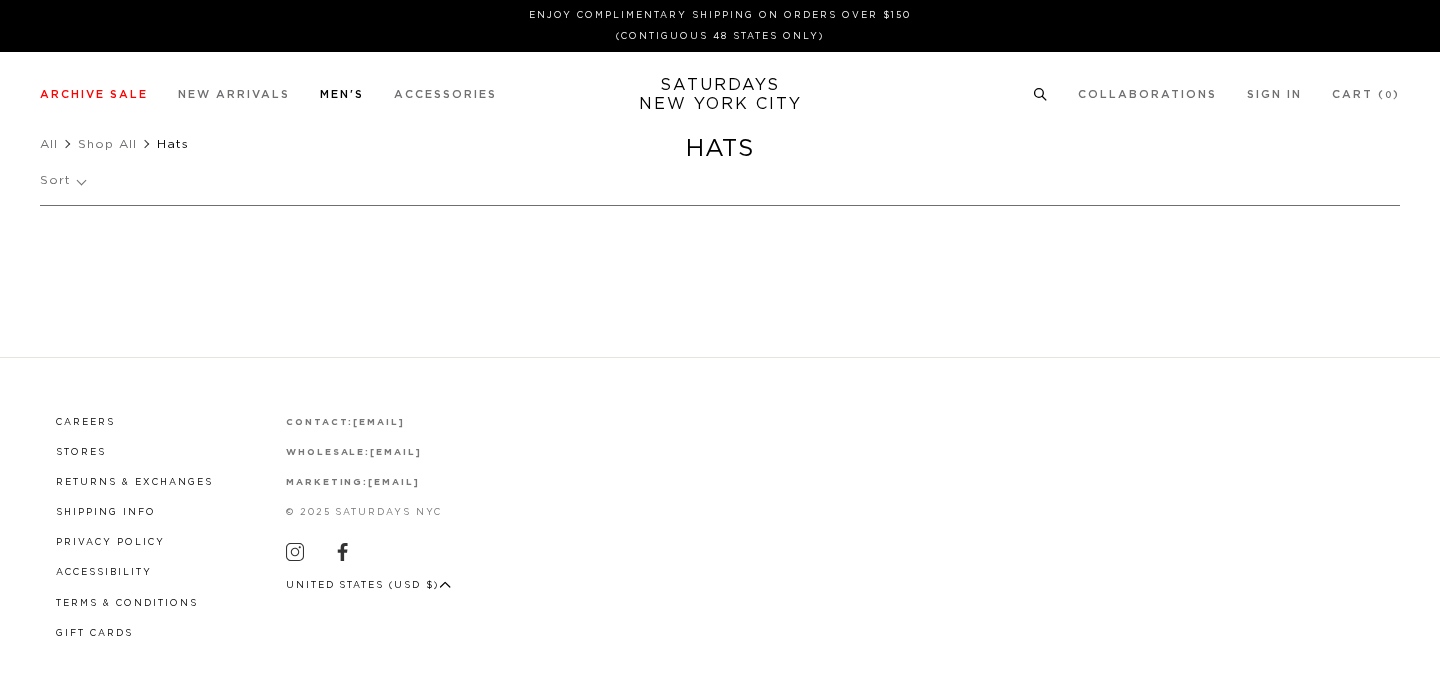 scroll, scrollTop: 0, scrollLeft: 0, axis: both 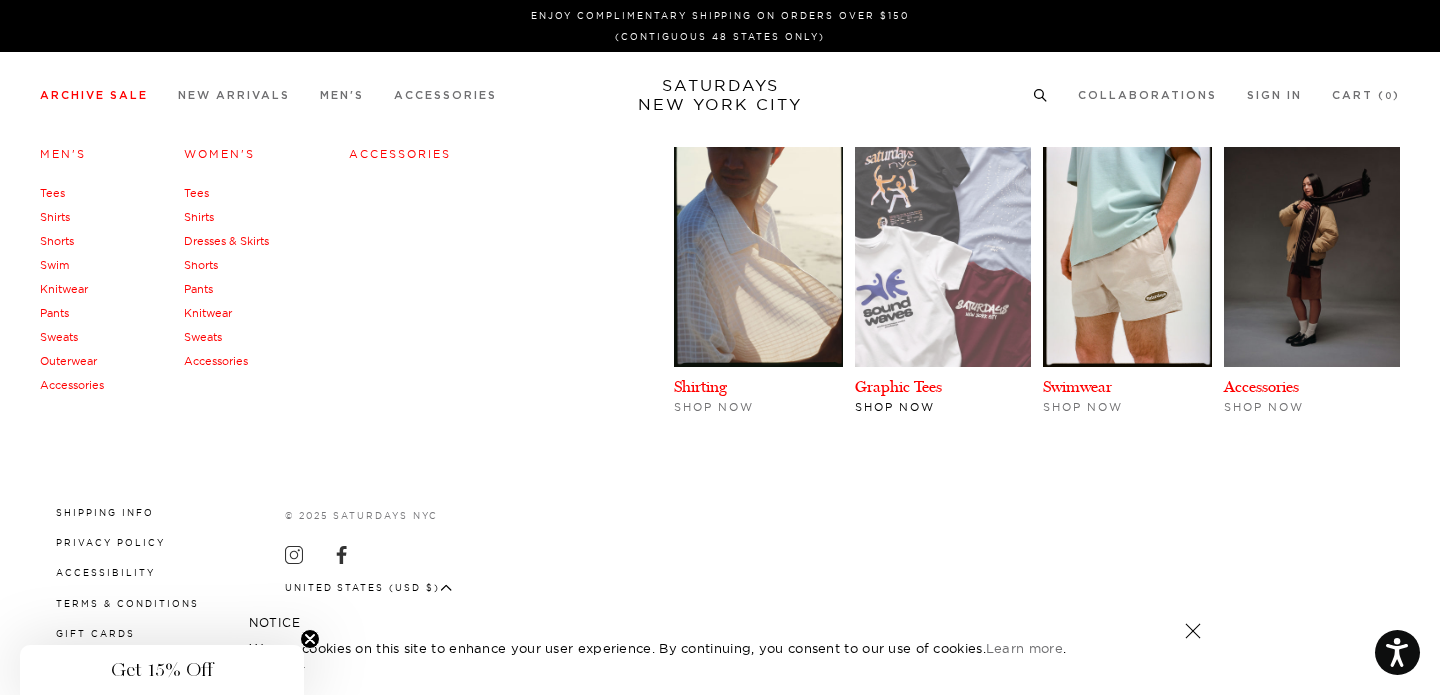 click at bounding box center [943, 257] 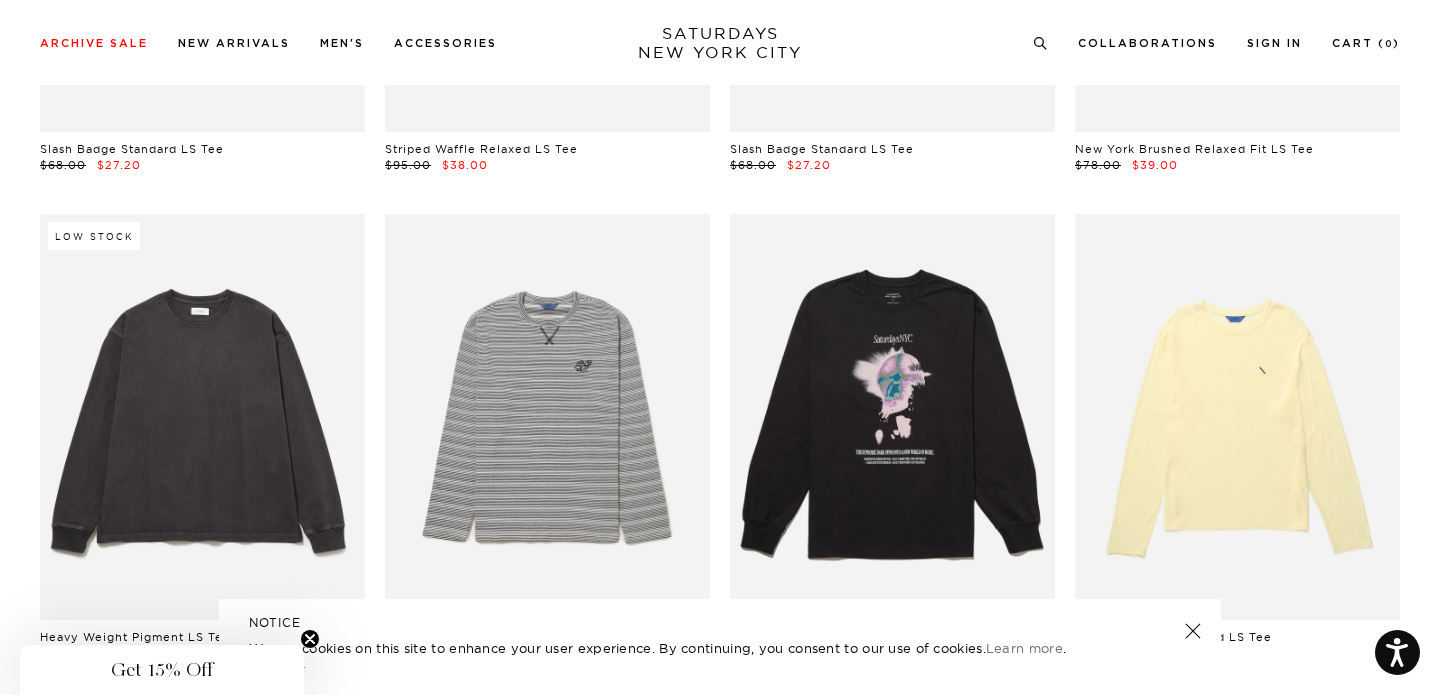scroll, scrollTop: 5364, scrollLeft: 0, axis: vertical 